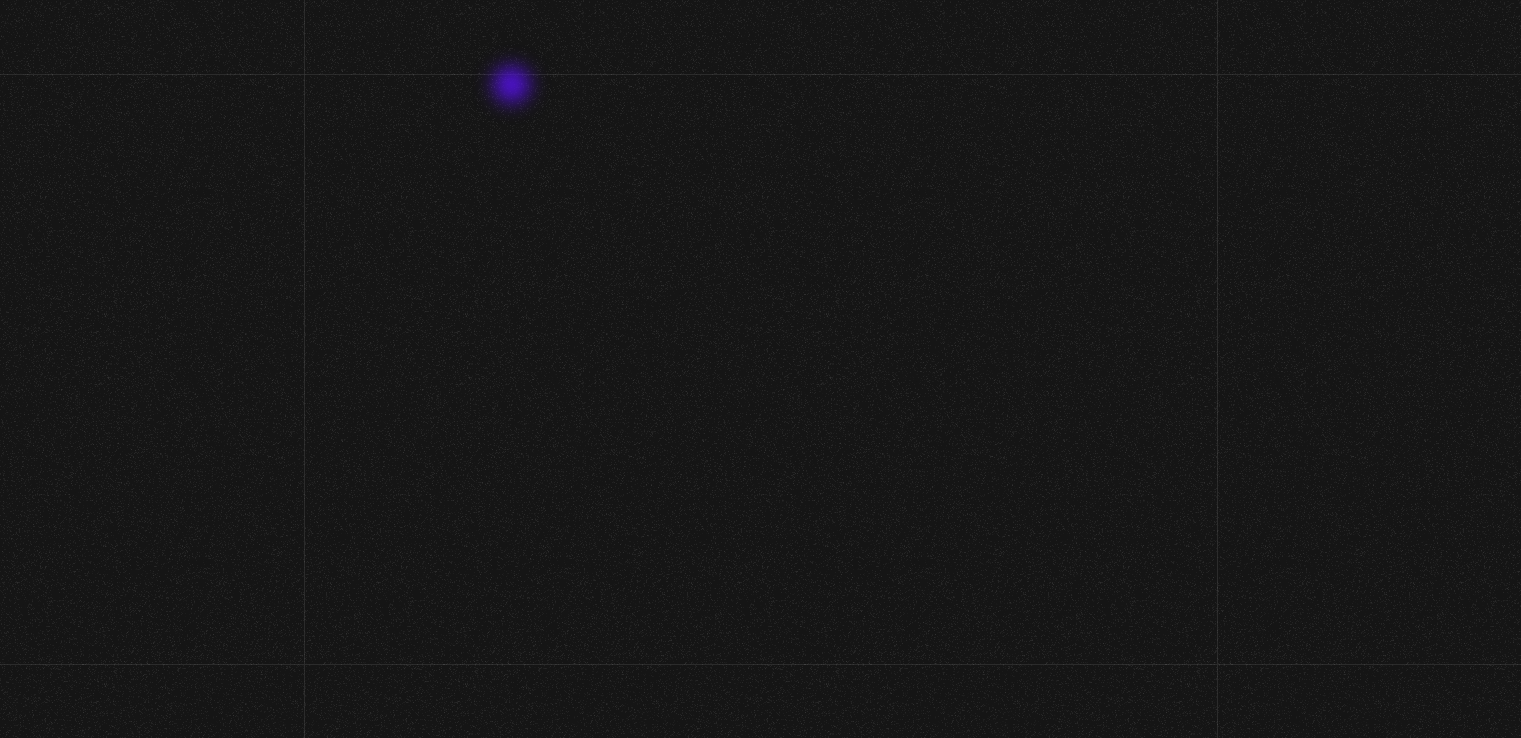 scroll, scrollTop: 0, scrollLeft: 0, axis: both 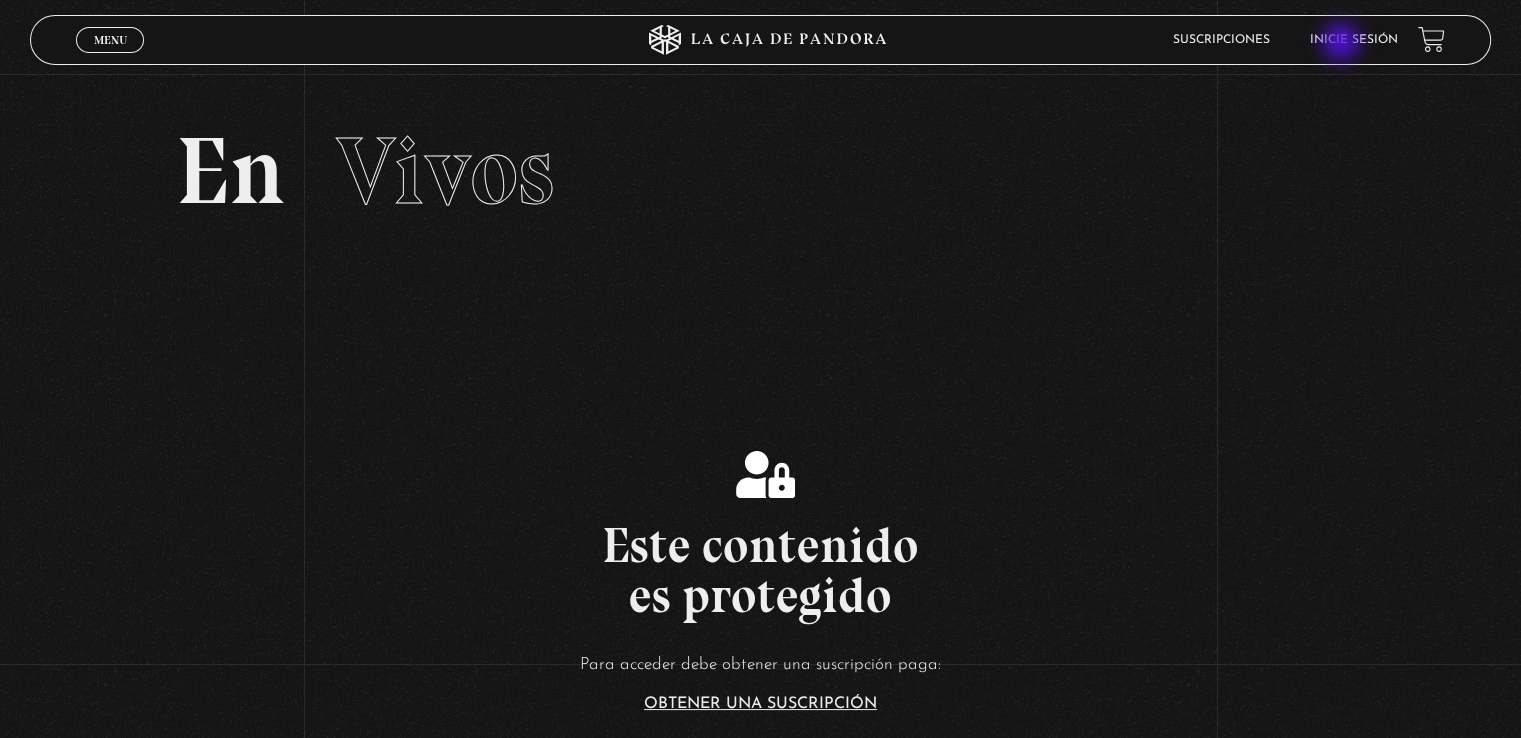 click on "Inicie sesión" at bounding box center [1354, 40] 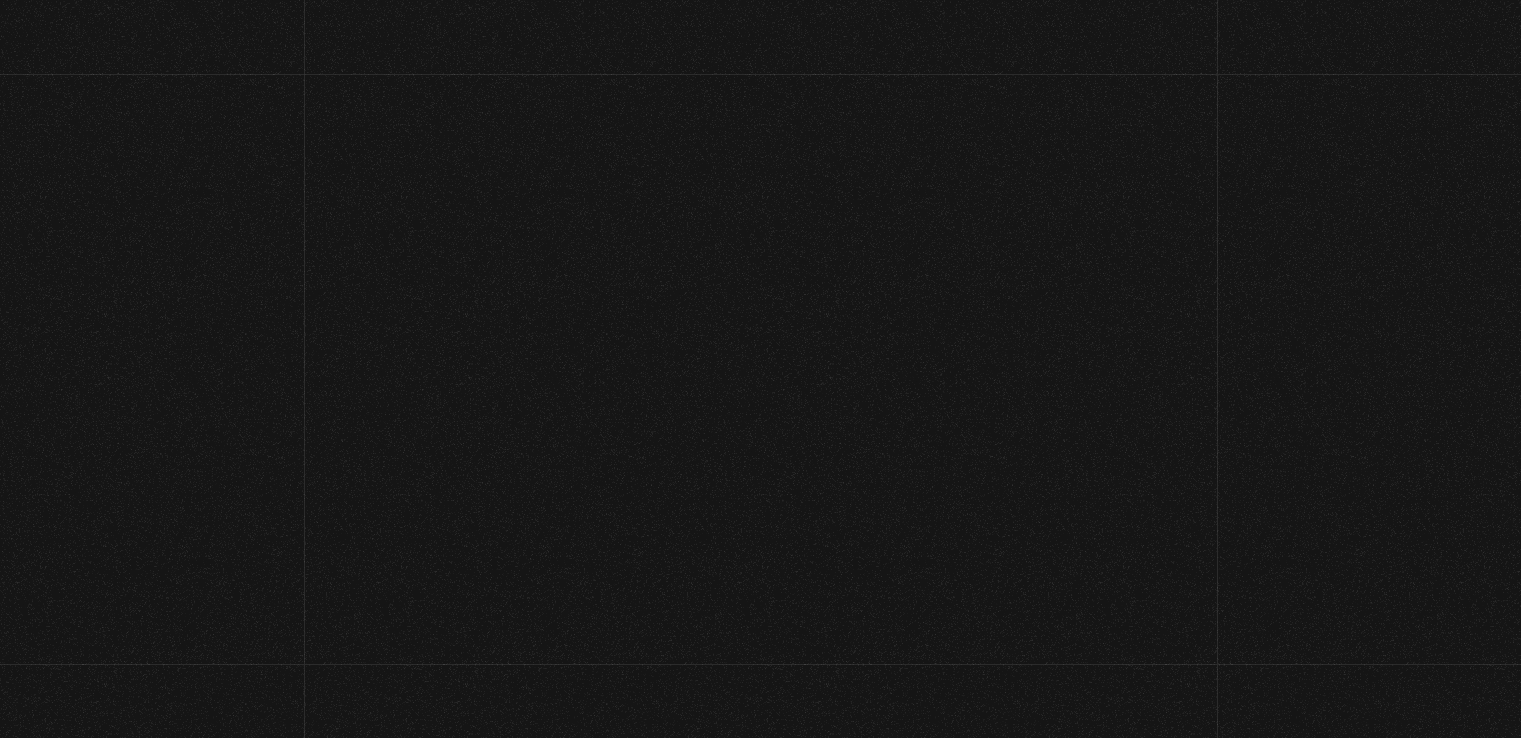 scroll, scrollTop: 0, scrollLeft: 0, axis: both 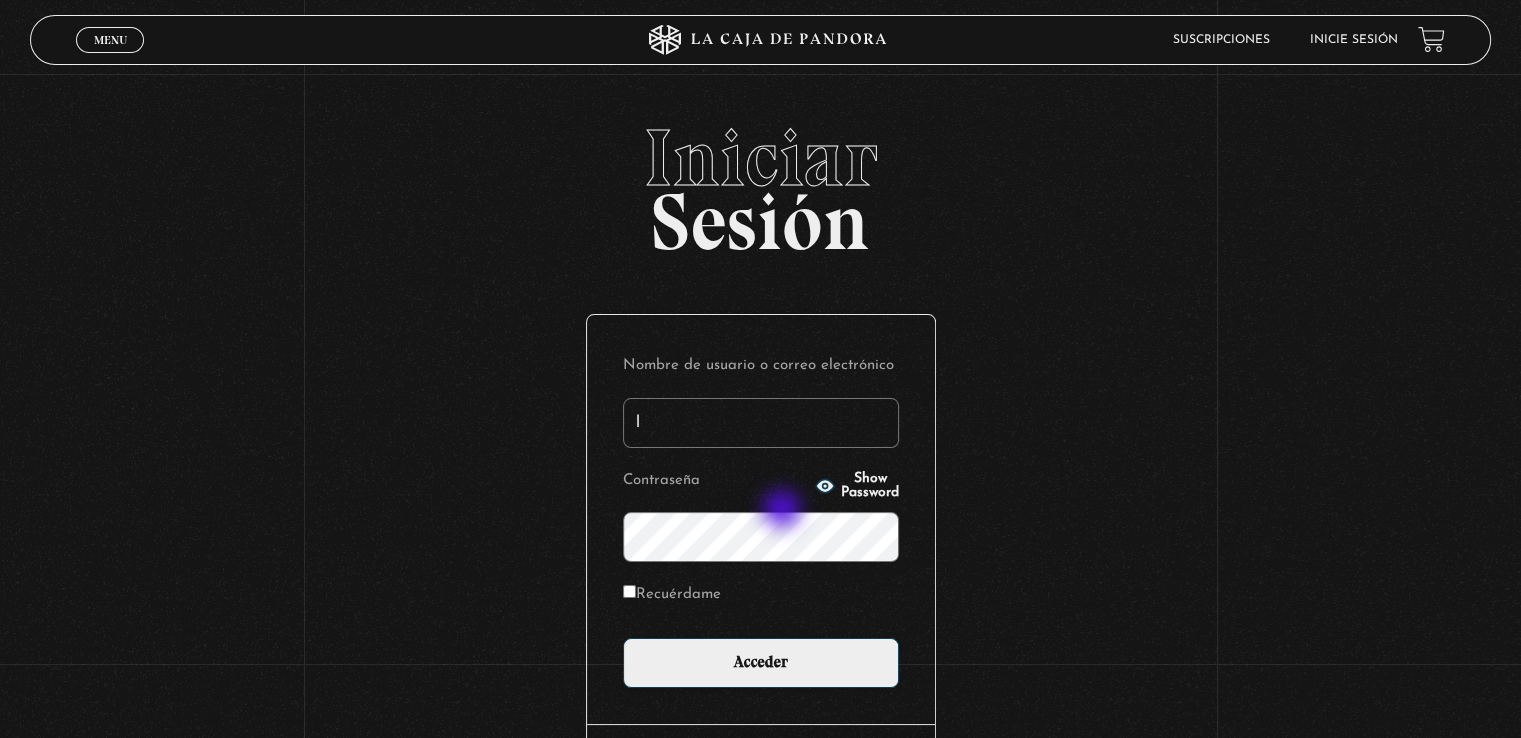 type on "[EMAIL]" 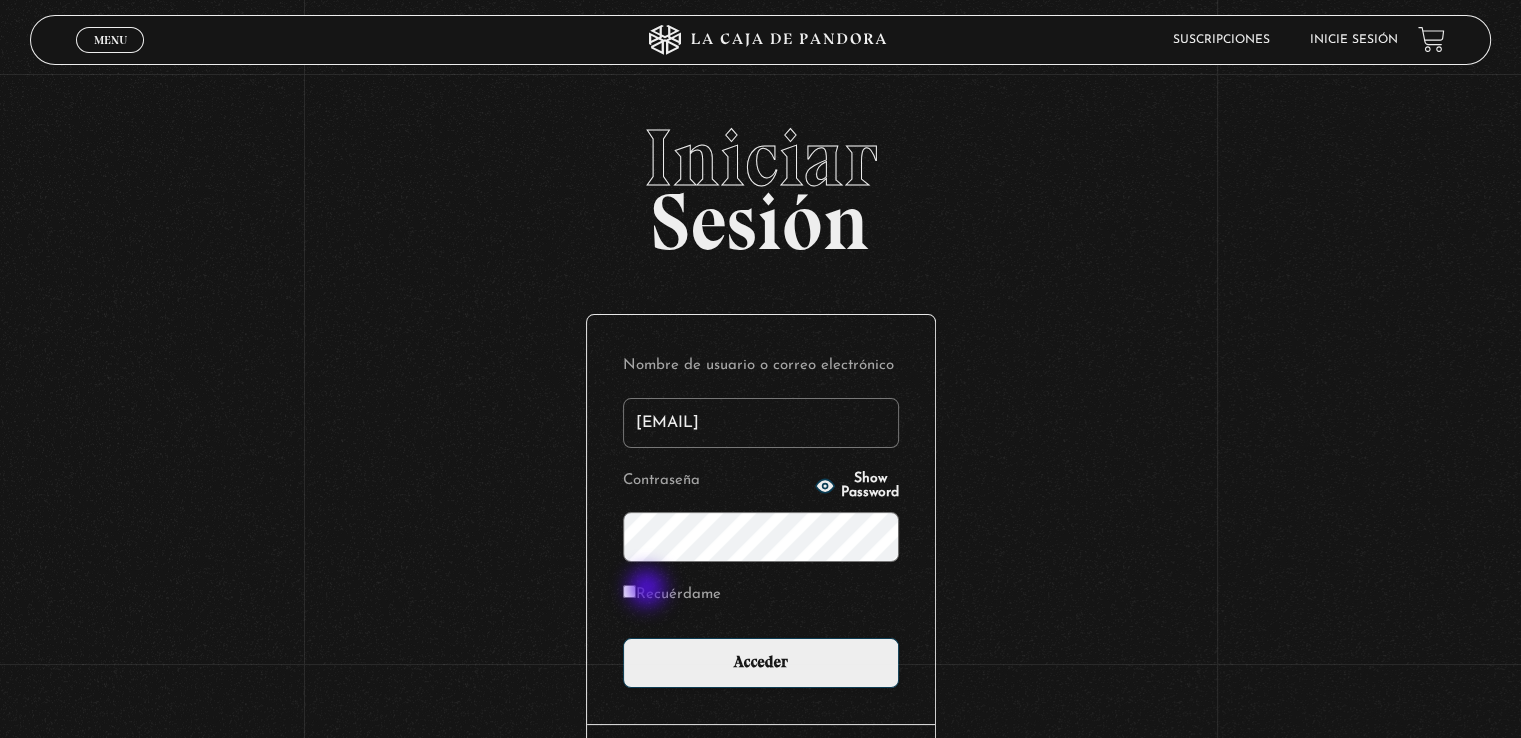 click on "Recuérdame" at bounding box center [672, 595] 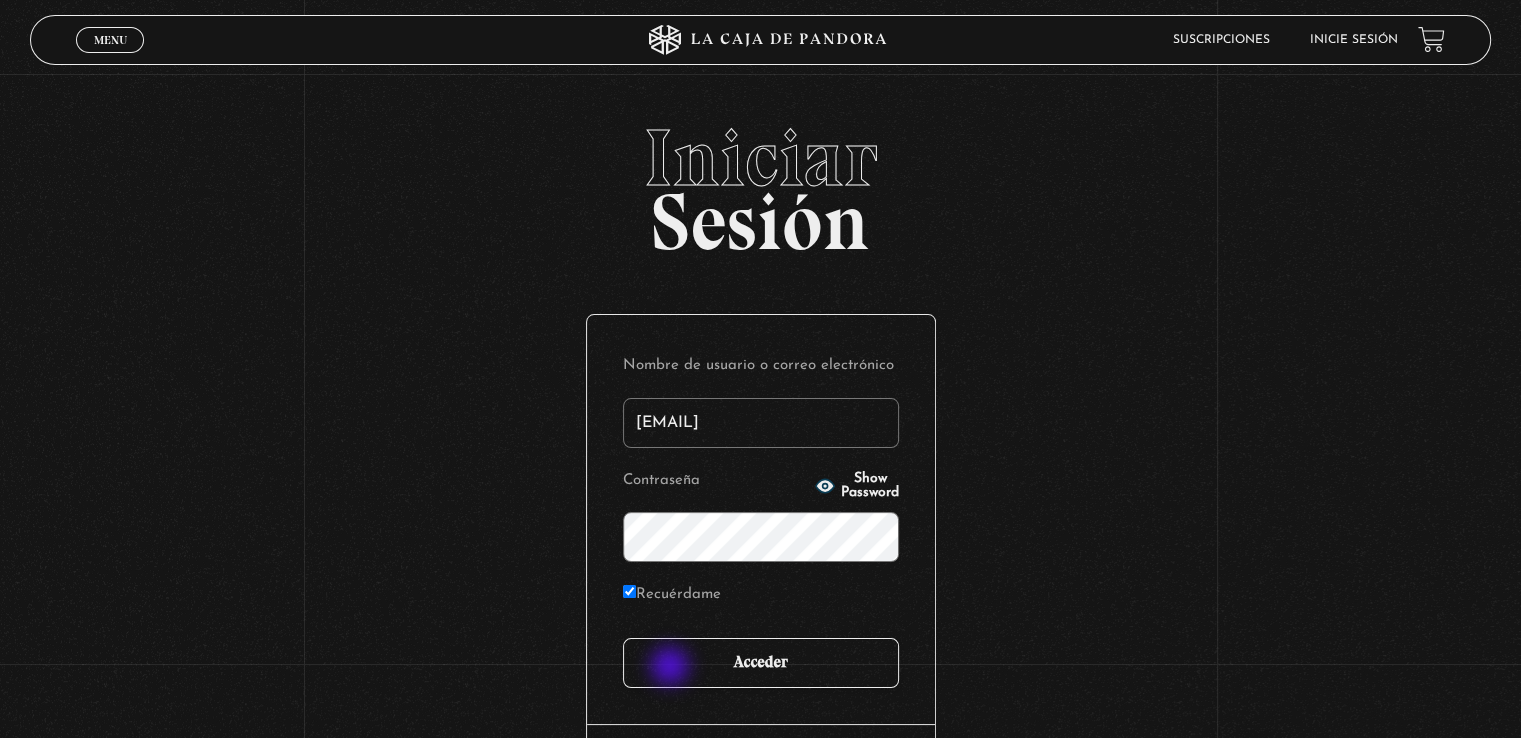 click on "Acceder" at bounding box center [761, 663] 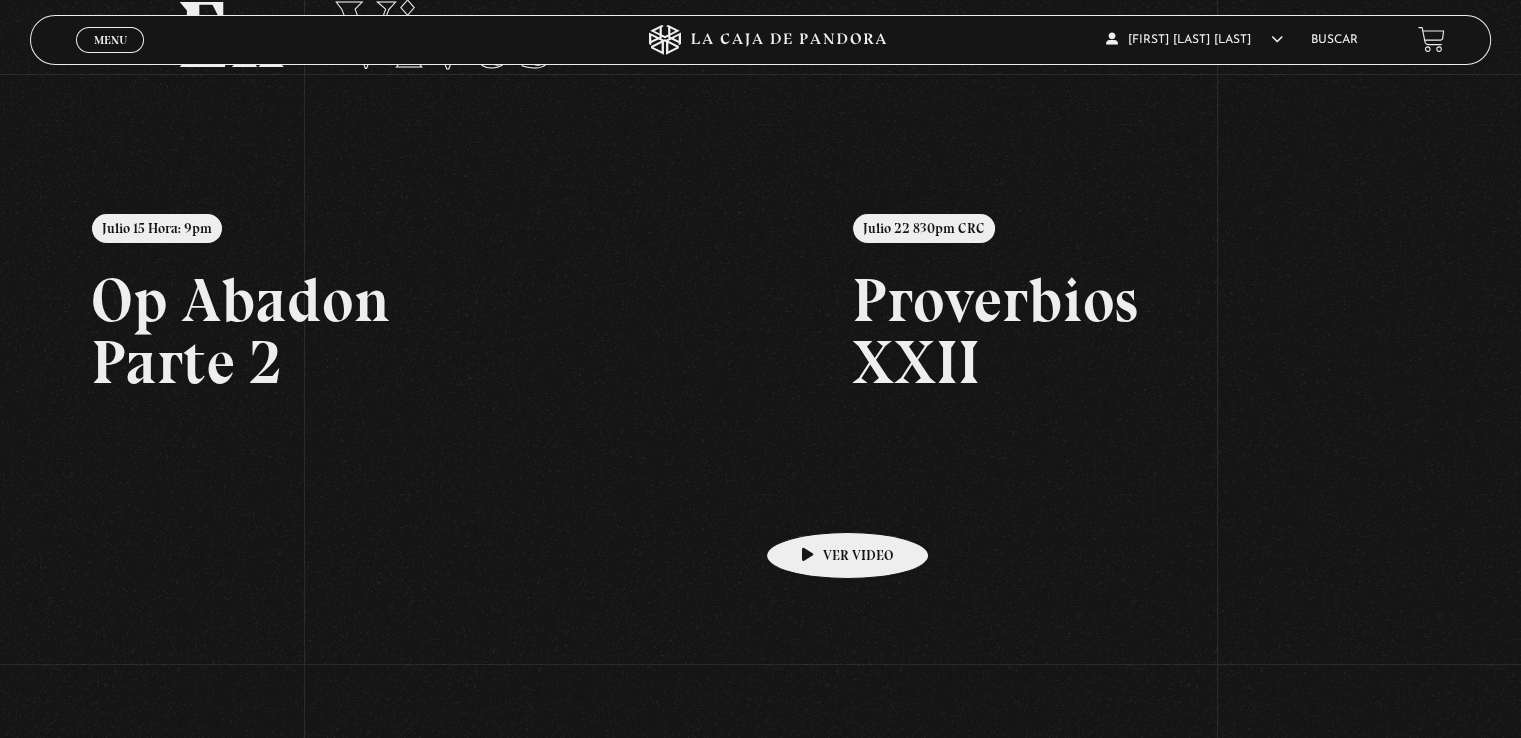 scroll, scrollTop: 0, scrollLeft: 0, axis: both 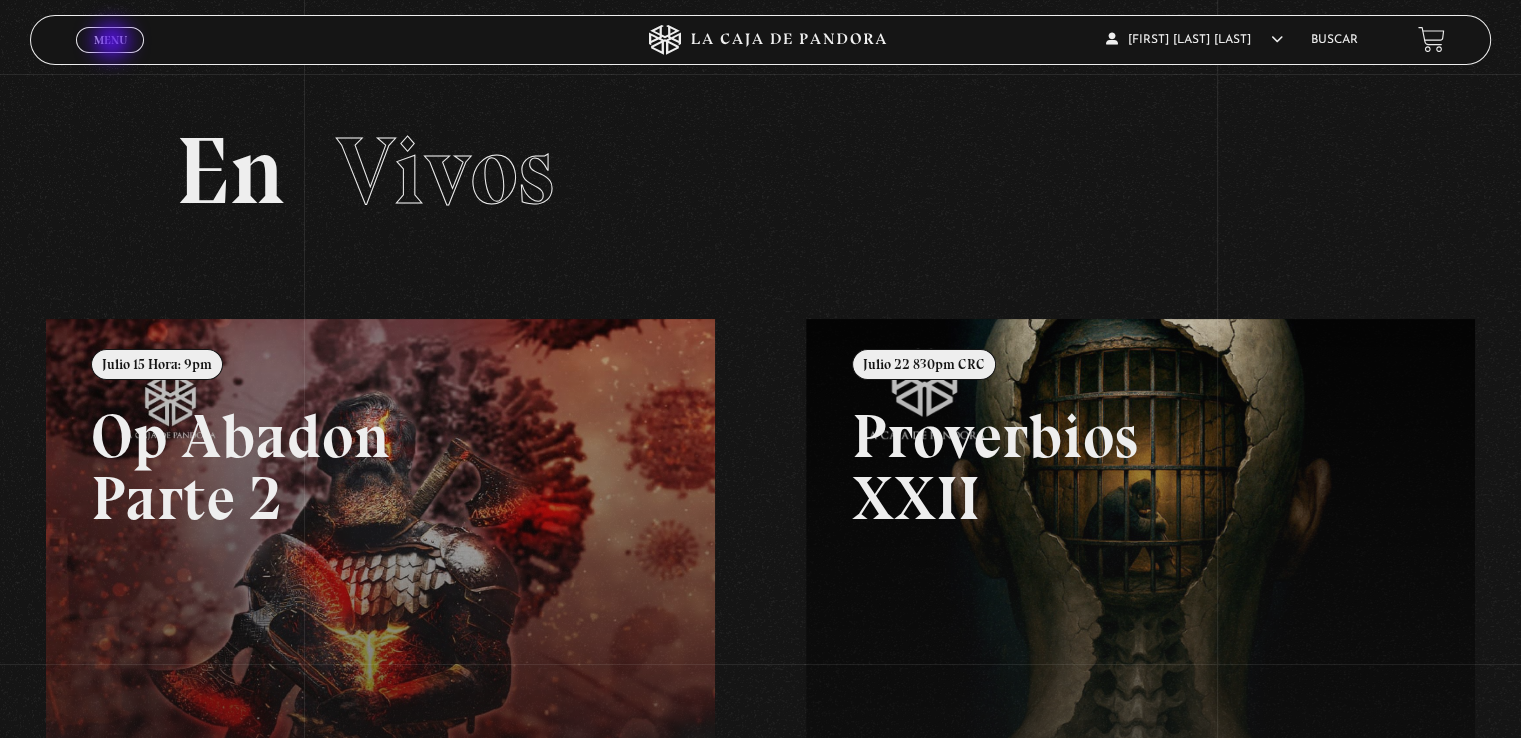 click on "Menu" at bounding box center [110, 40] 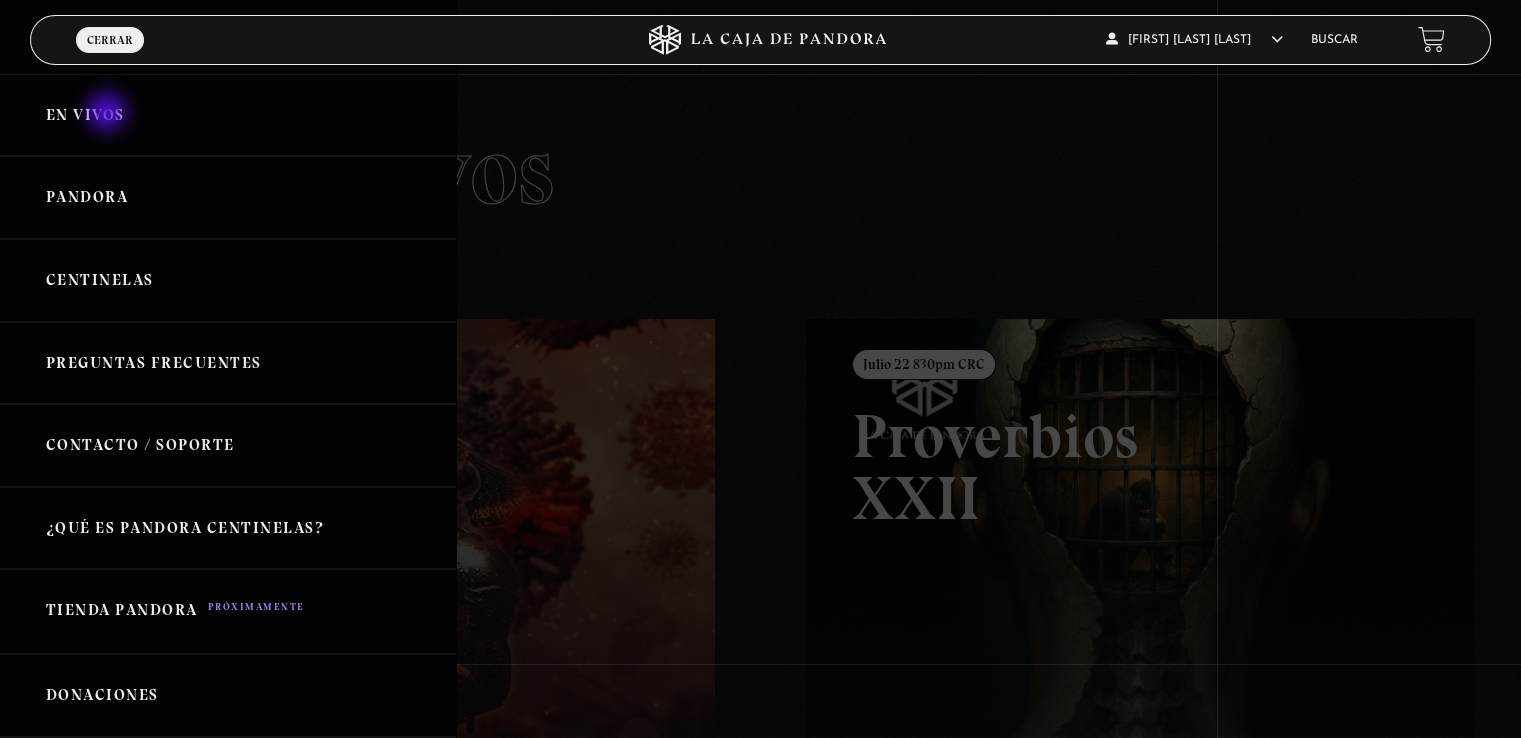 click on "En vivos" at bounding box center [228, 115] 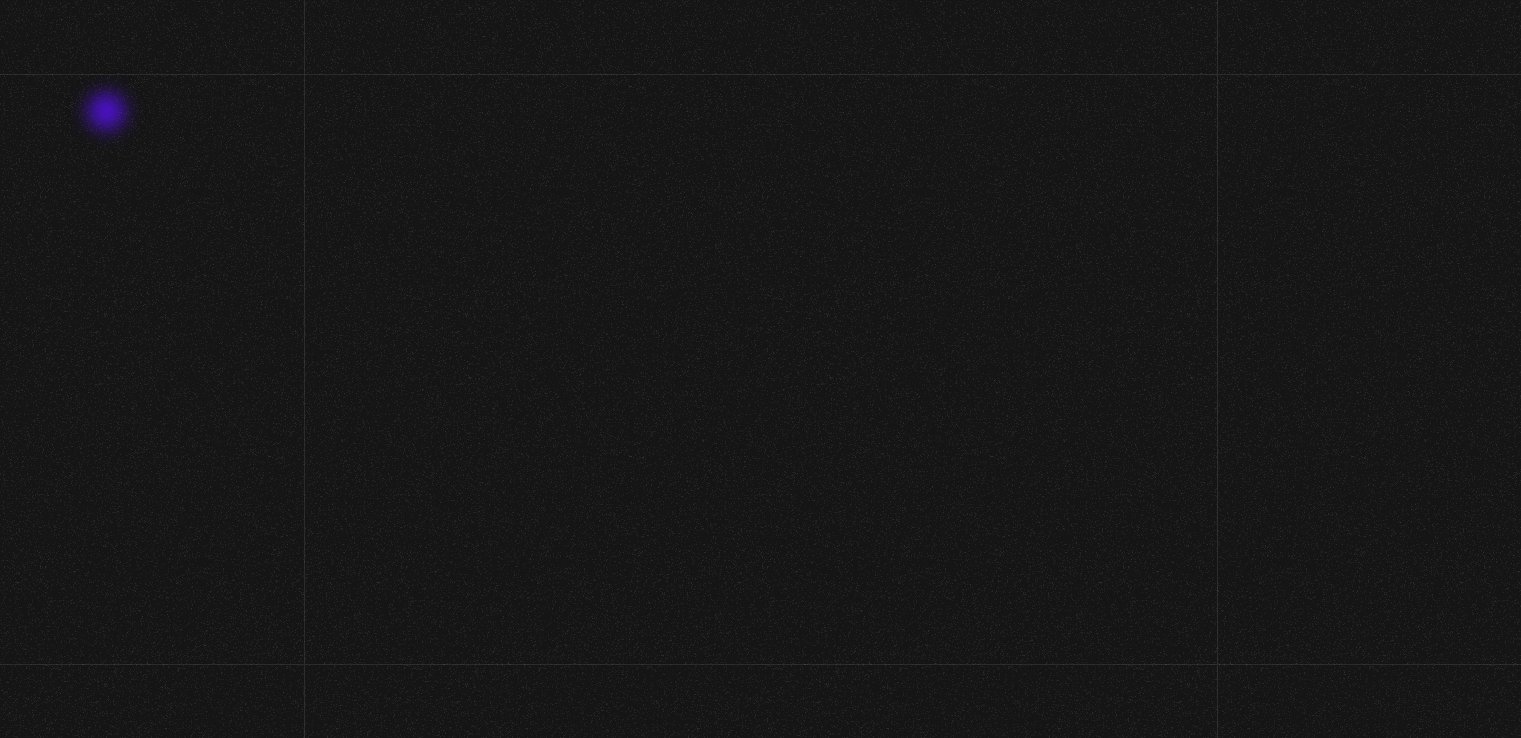 scroll, scrollTop: 0, scrollLeft: 0, axis: both 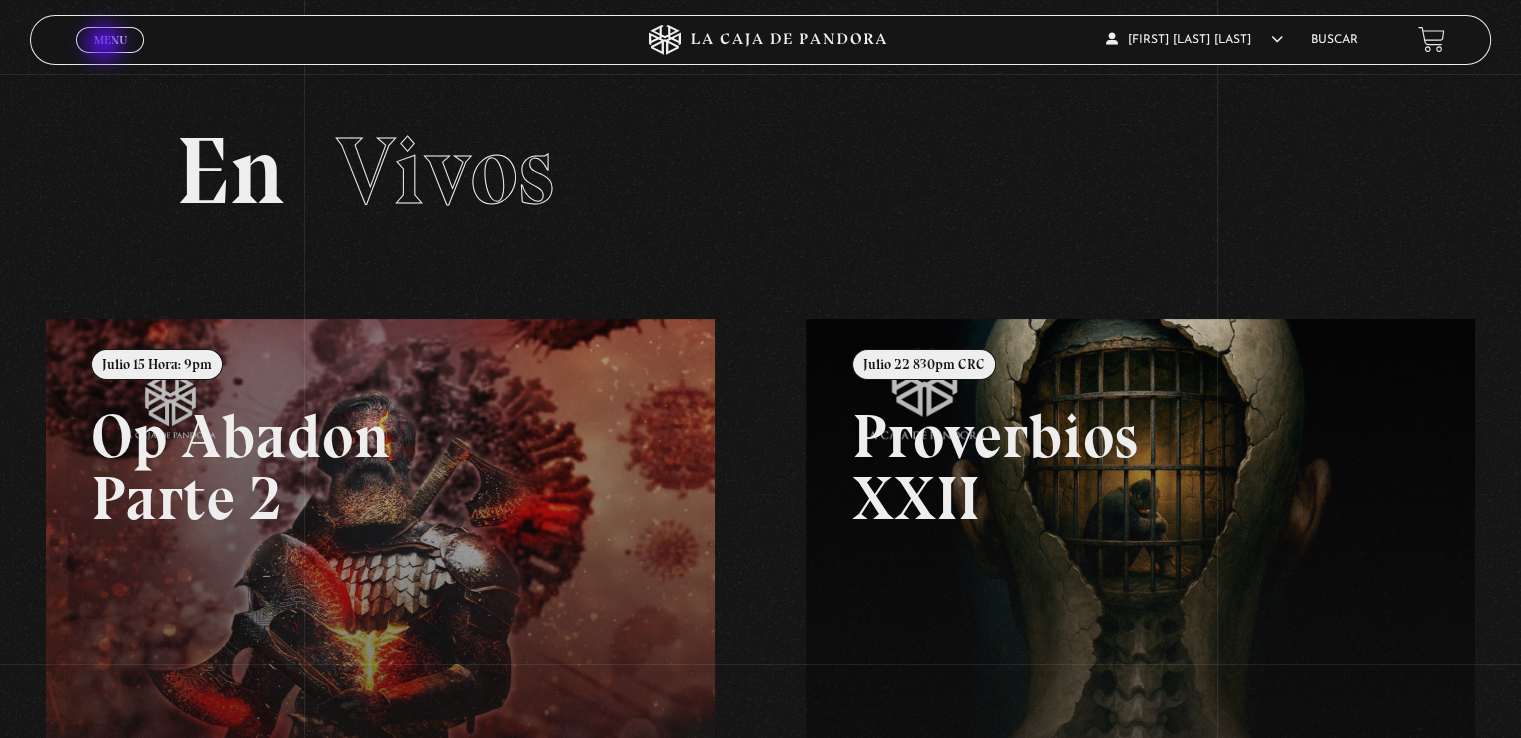 click on "Menu" at bounding box center [110, 40] 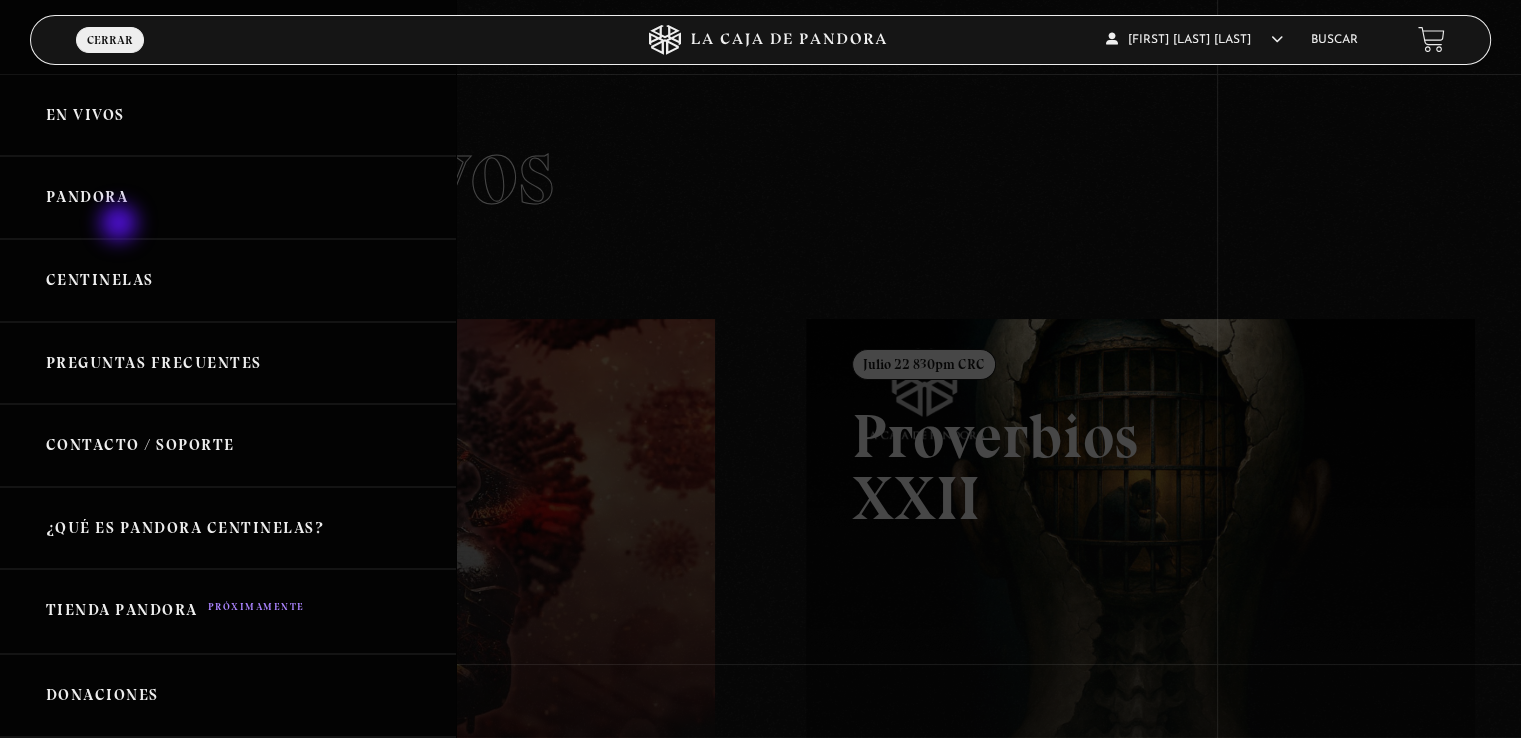 click on "Pandora" at bounding box center [228, 197] 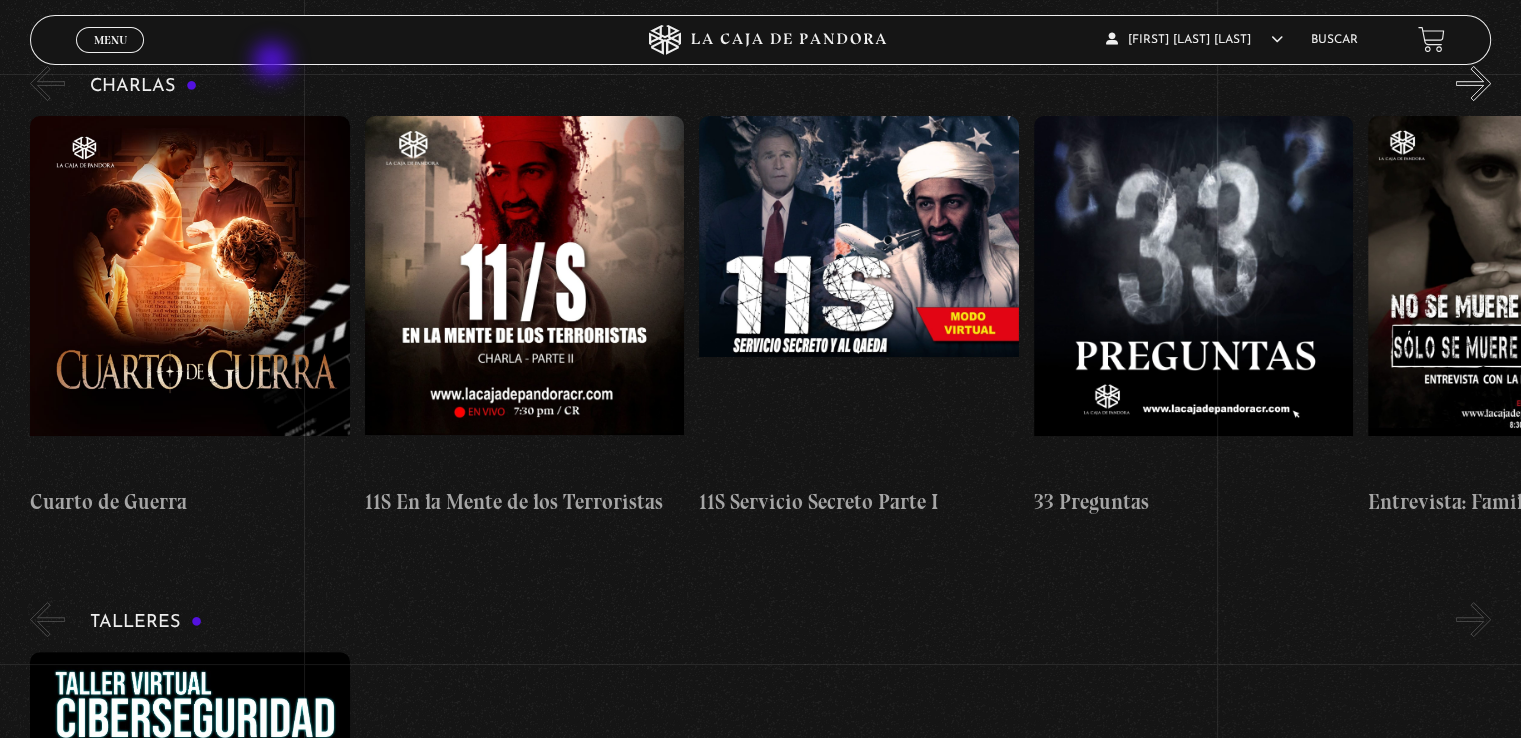 scroll, scrollTop: 0, scrollLeft: 0, axis: both 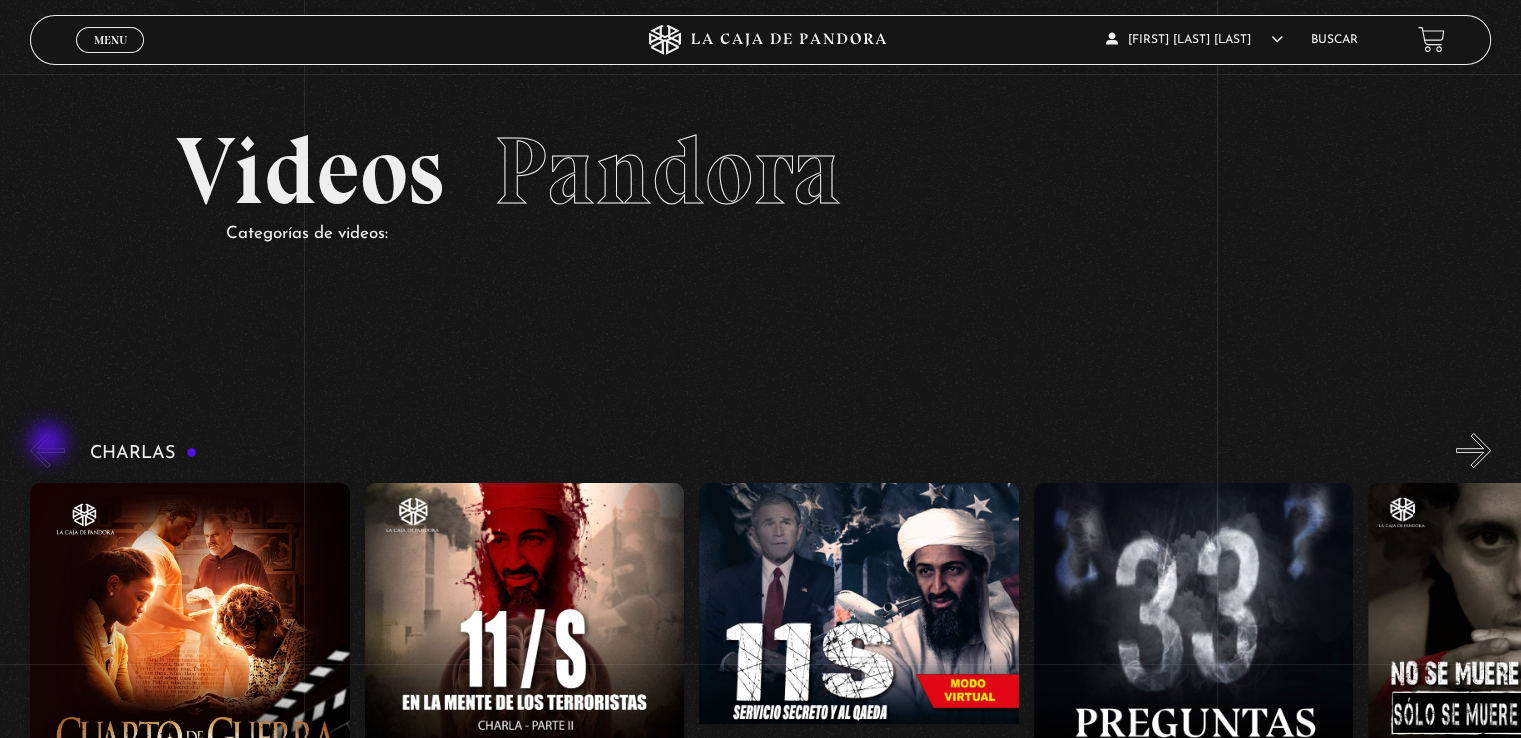 click on "«" at bounding box center [47, 450] 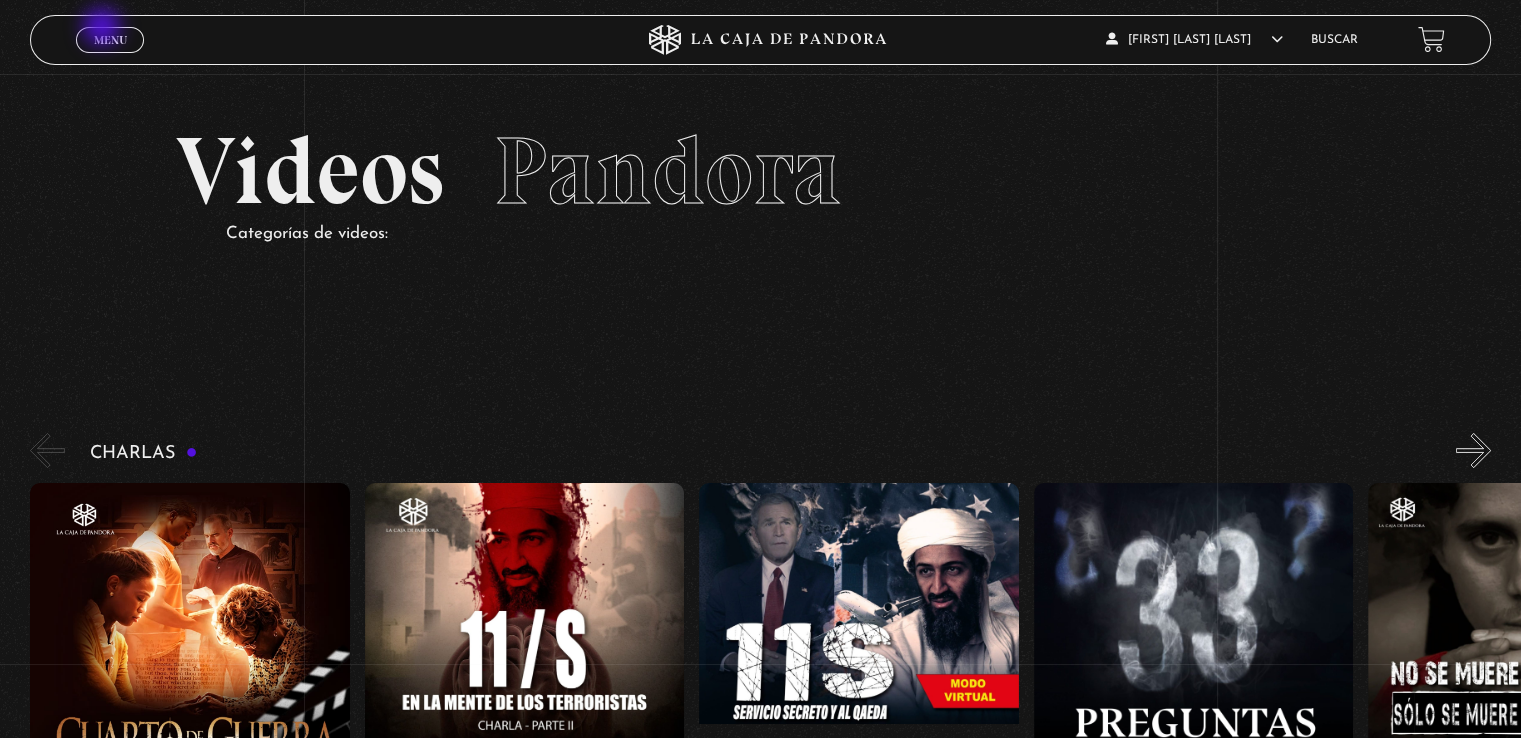 click on "Menu Cerrar" at bounding box center (110, 40) 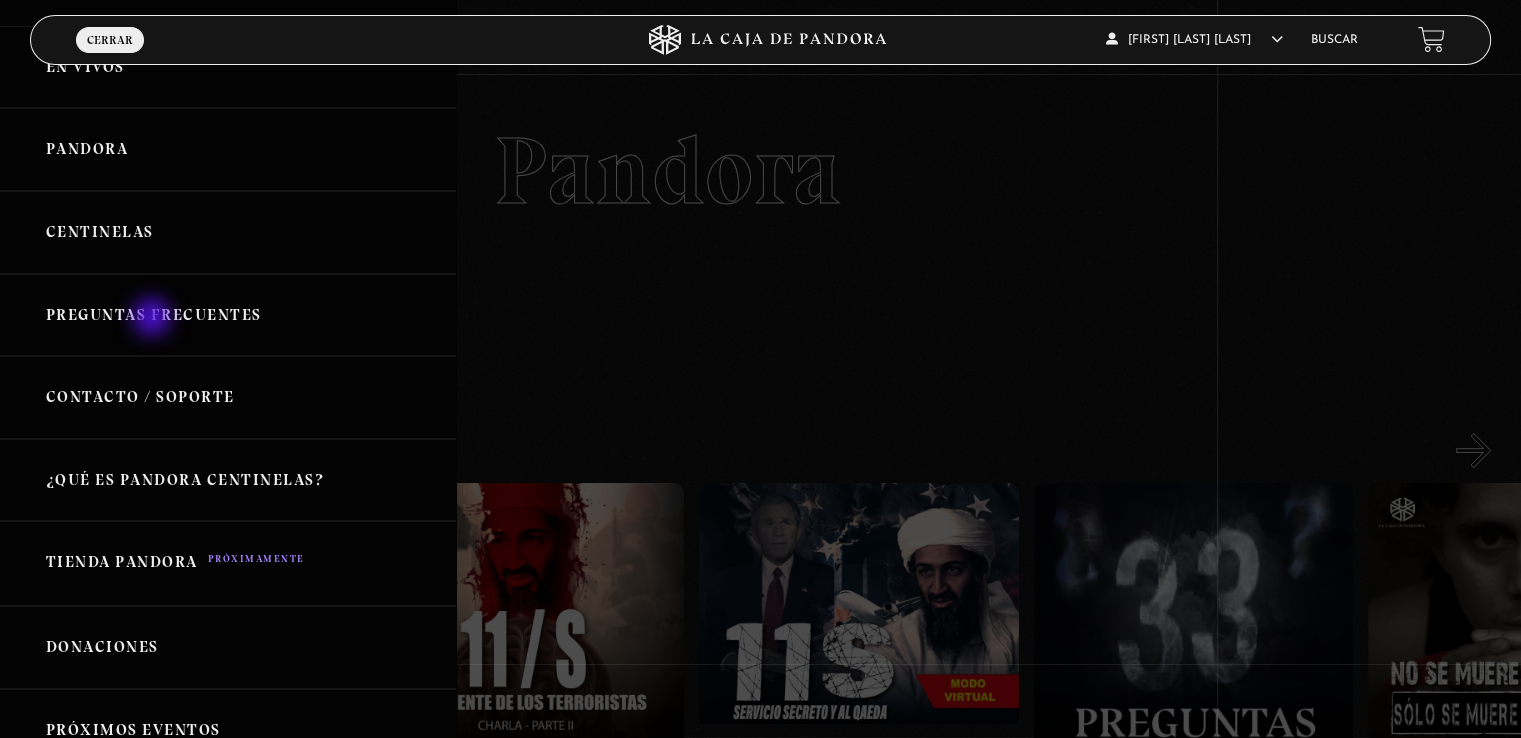 scroll, scrollTop: 0, scrollLeft: 0, axis: both 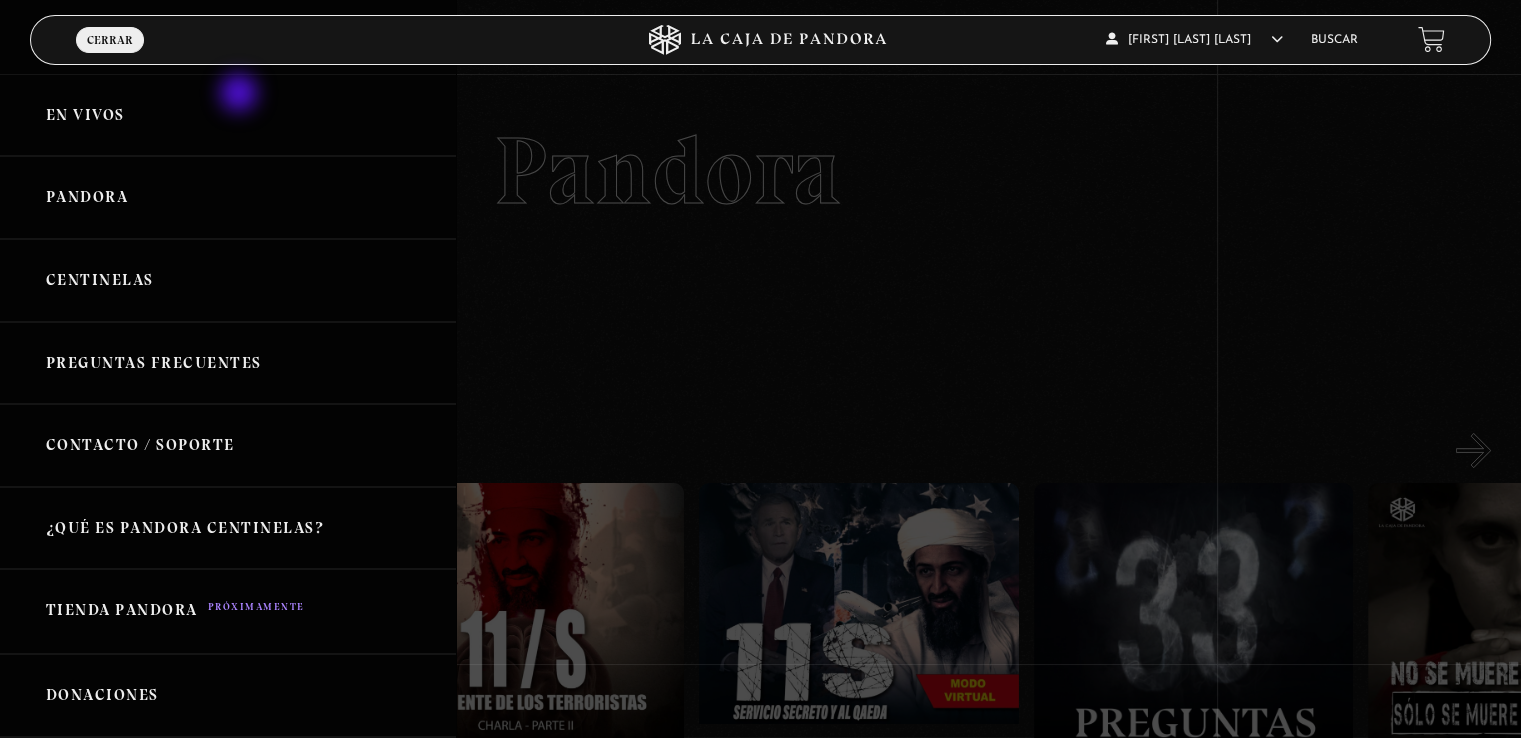 click on "En vivos" at bounding box center [228, 115] 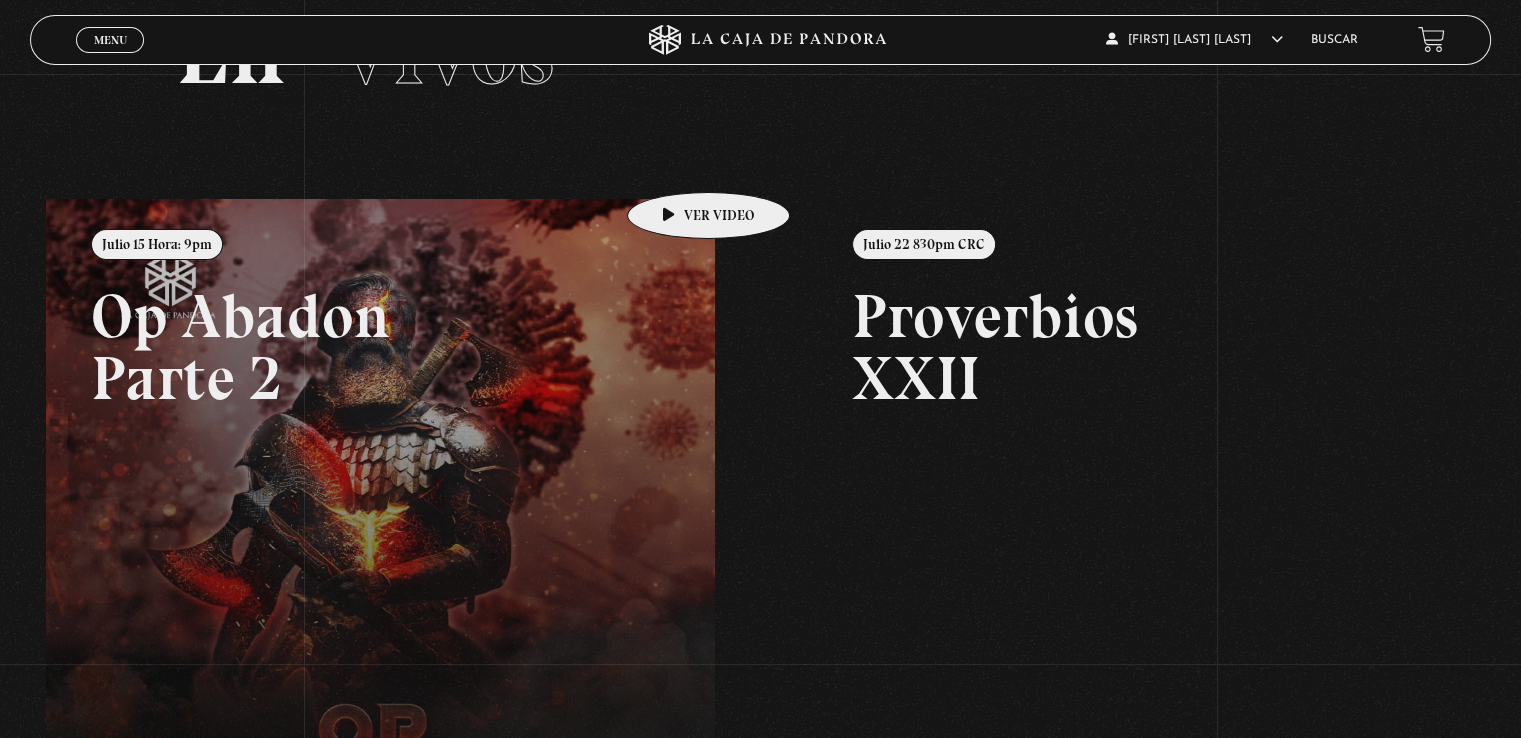 scroll, scrollTop: 0, scrollLeft: 0, axis: both 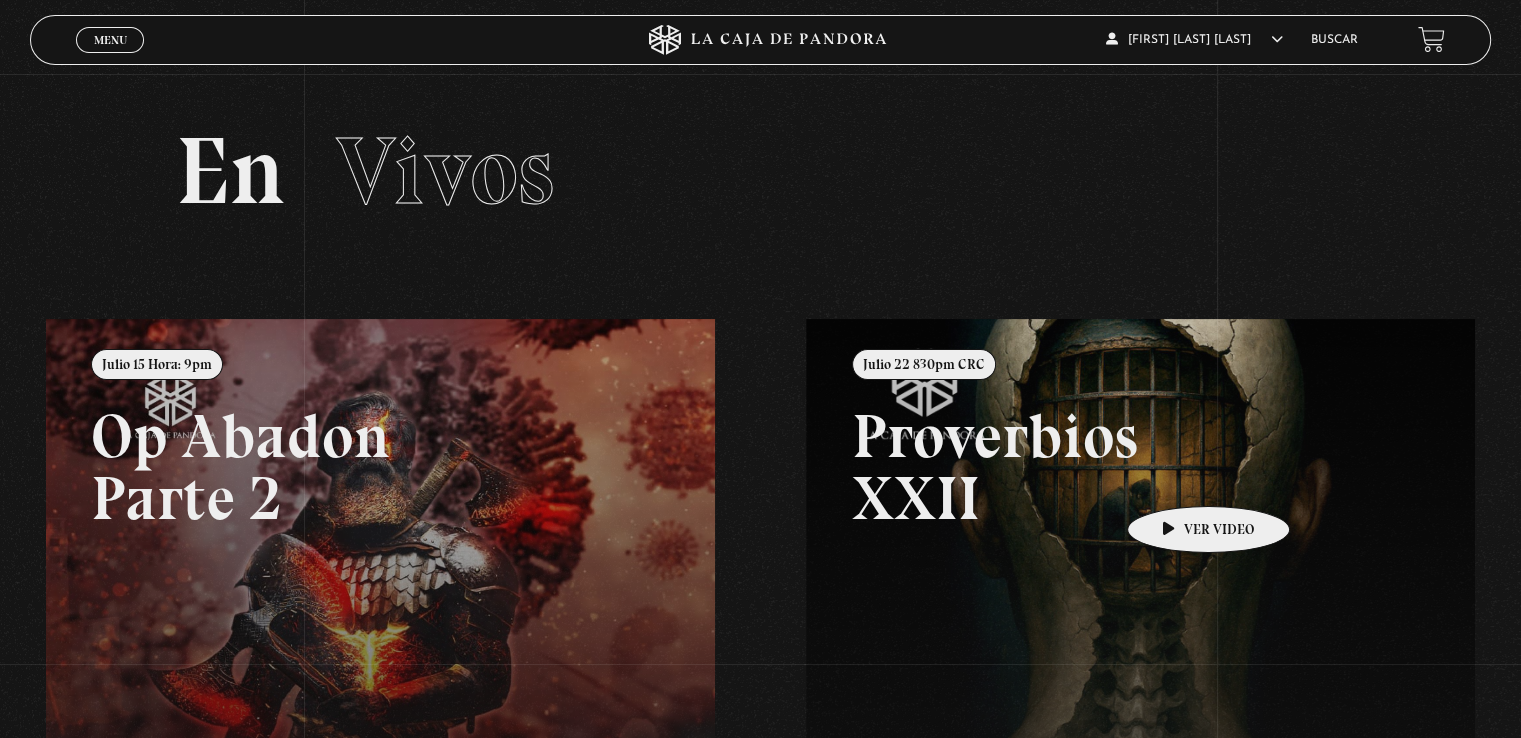 click at bounding box center [1566, 688] 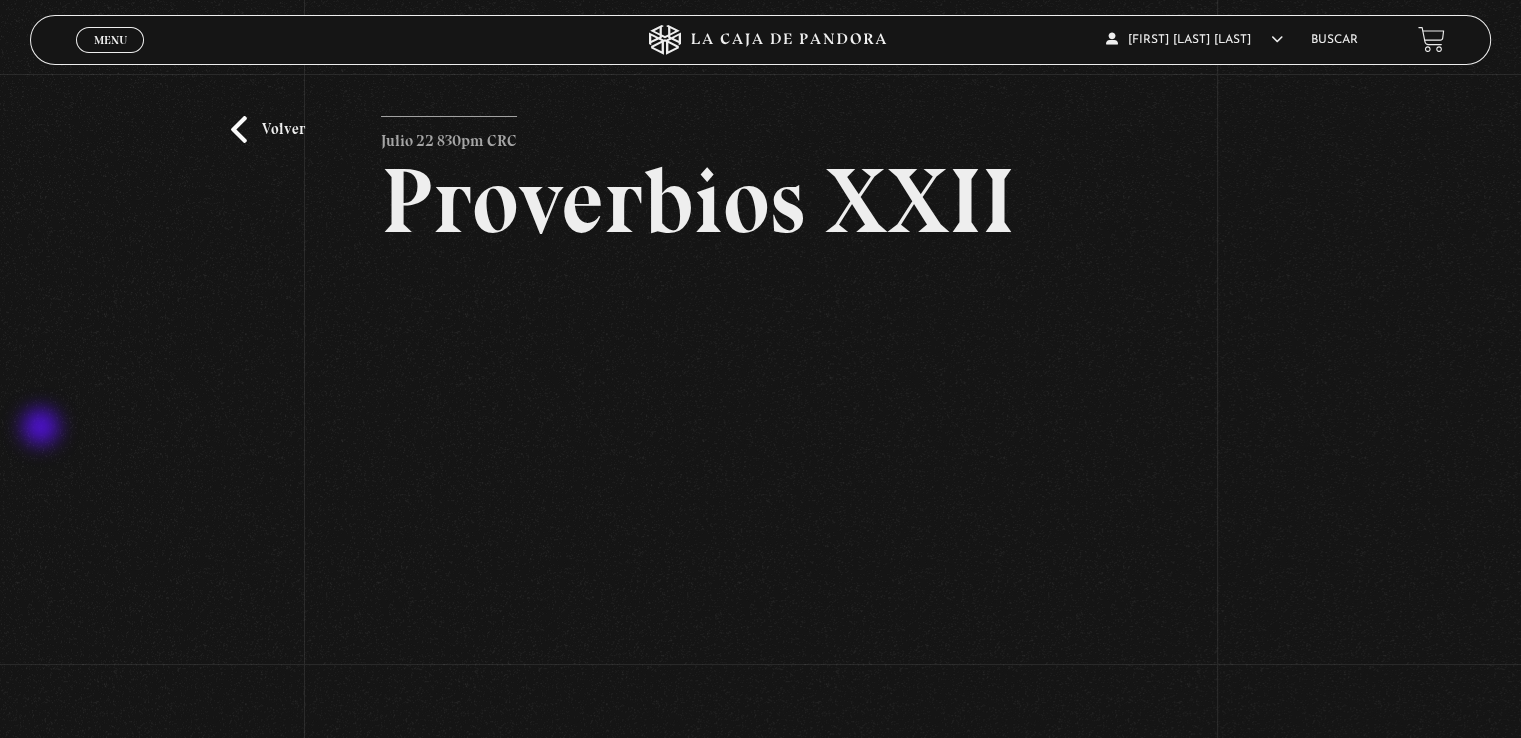 scroll, scrollTop: 27, scrollLeft: 0, axis: vertical 